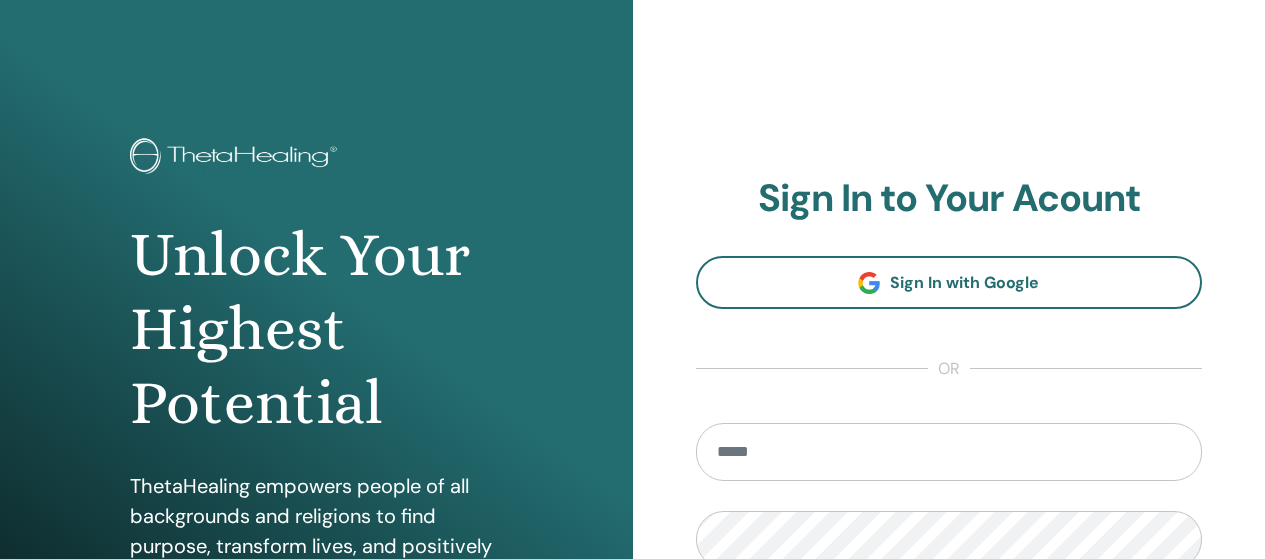 scroll, scrollTop: 0, scrollLeft: 0, axis: both 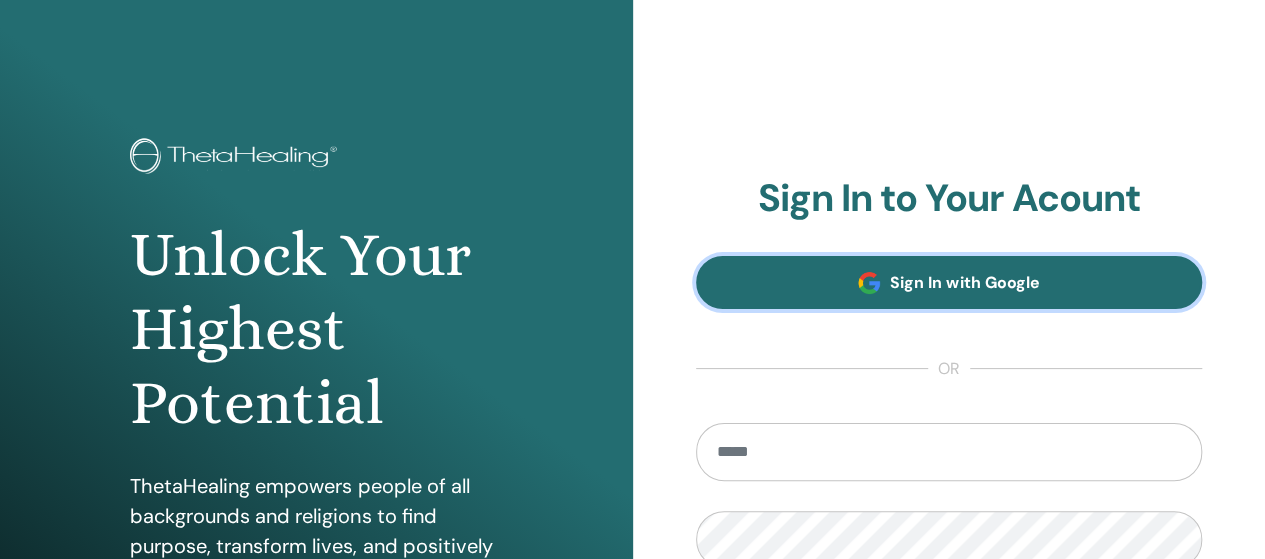 click on "Sign In with Google" at bounding box center [949, 282] 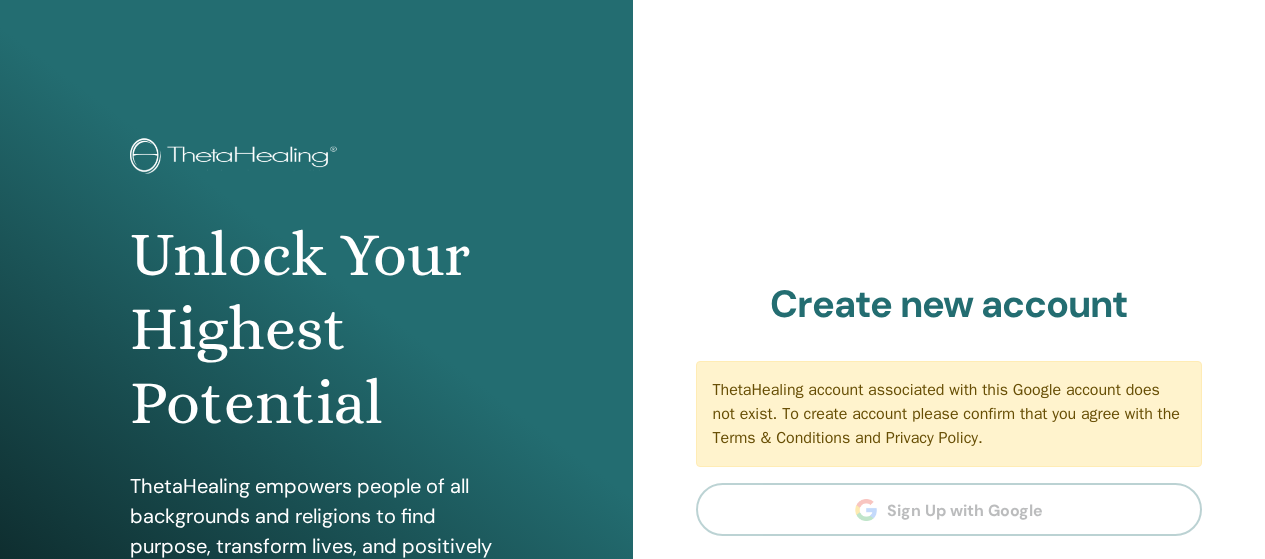scroll, scrollTop: 0, scrollLeft: 0, axis: both 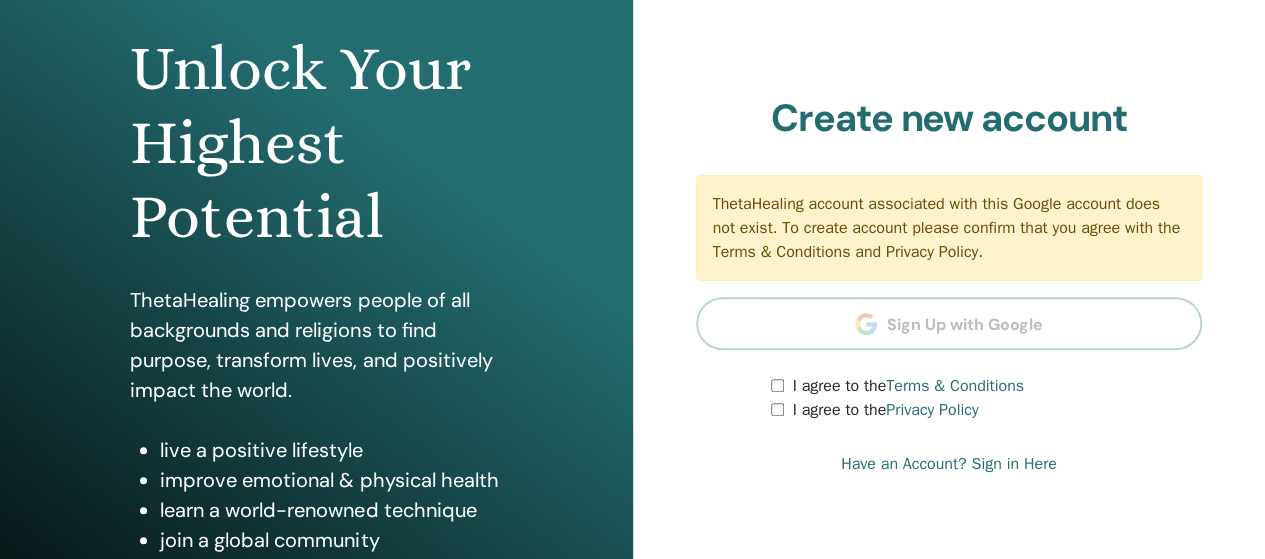 click on "Have an Account? Sign in Here" at bounding box center [949, 464] 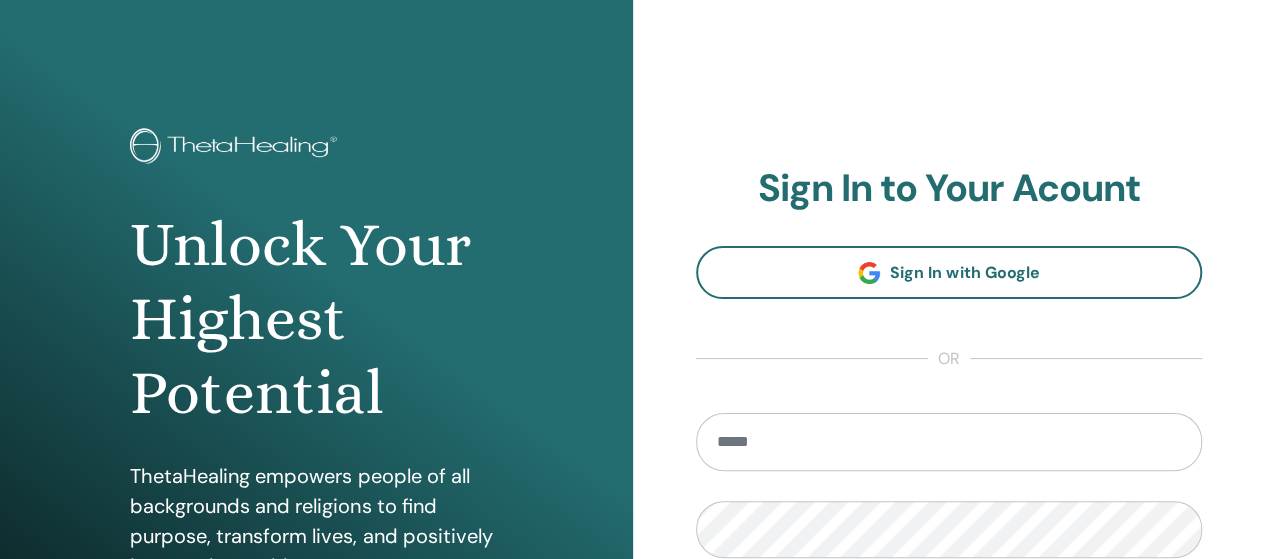 scroll, scrollTop: 0, scrollLeft: 0, axis: both 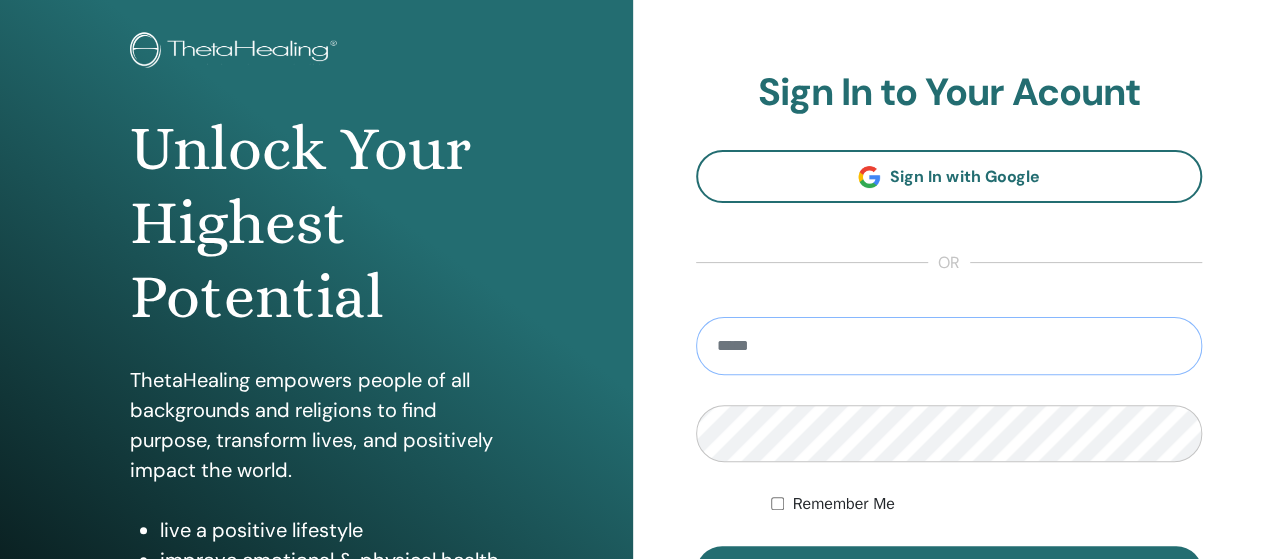 click at bounding box center (949, 346) 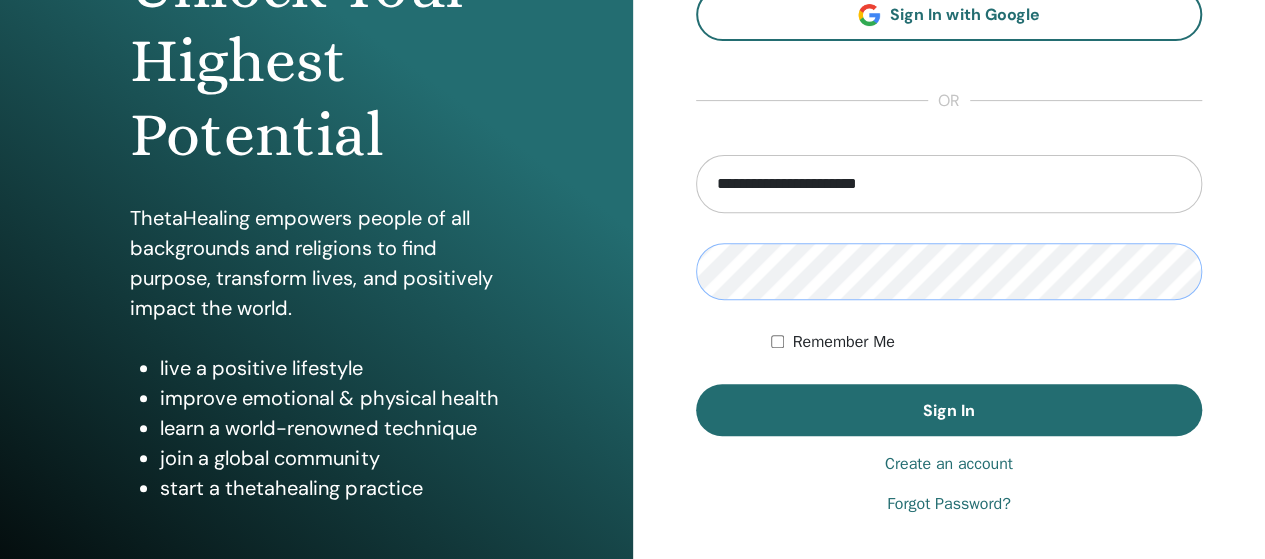 scroll, scrollTop: 270, scrollLeft: 0, axis: vertical 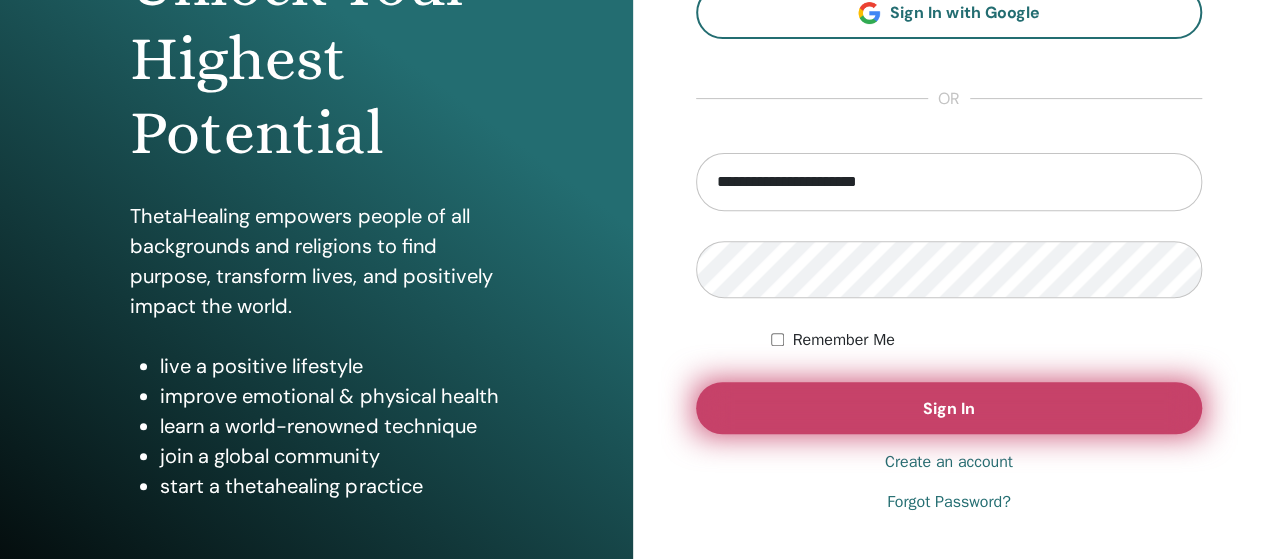 click on "Sign In" at bounding box center [949, 408] 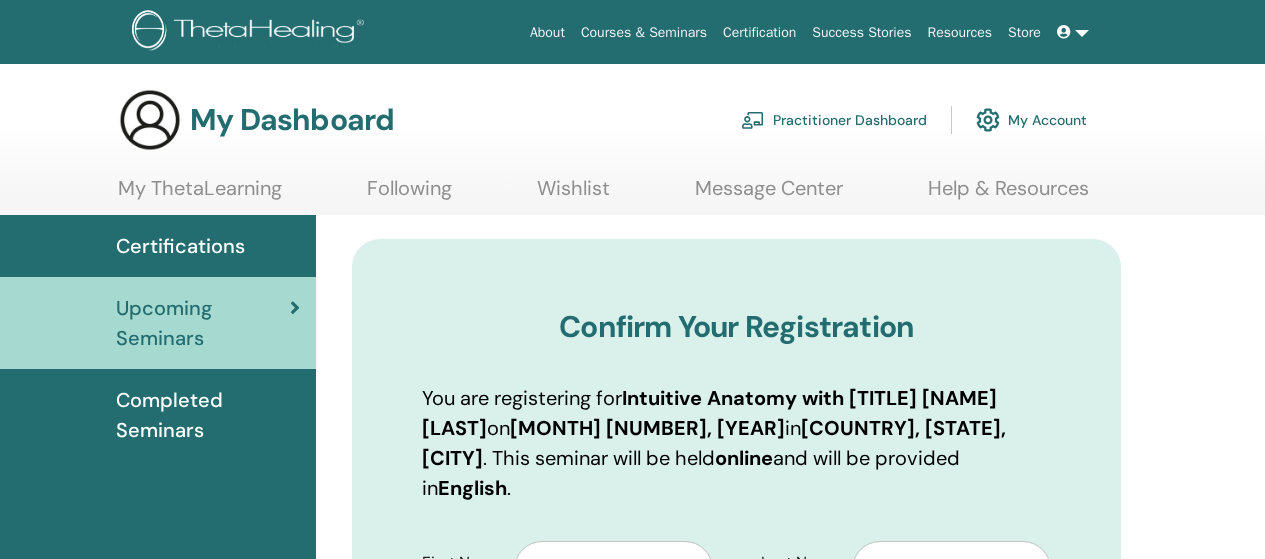 scroll, scrollTop: 0, scrollLeft: 0, axis: both 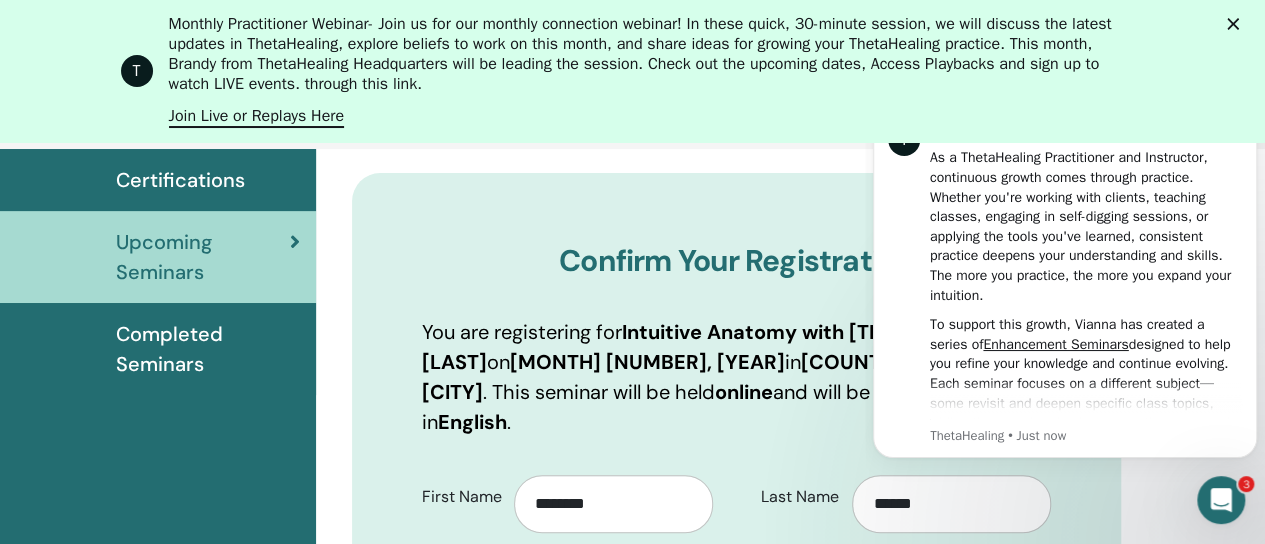 click on "ThetaHealing • Just now" at bounding box center [1086, 436] 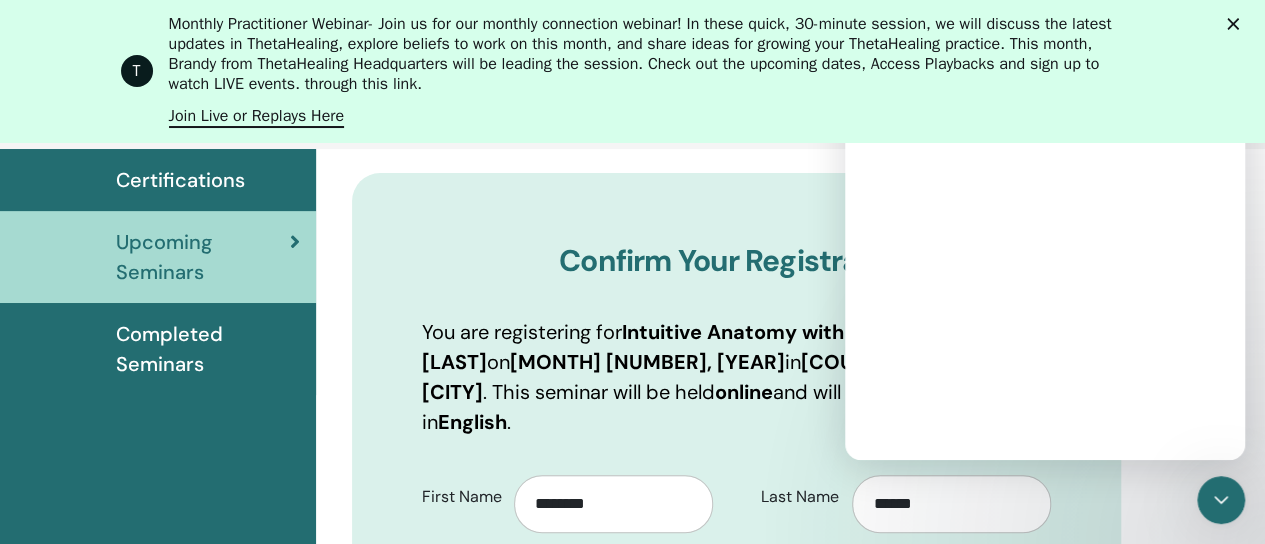 scroll, scrollTop: 0, scrollLeft: 0, axis: both 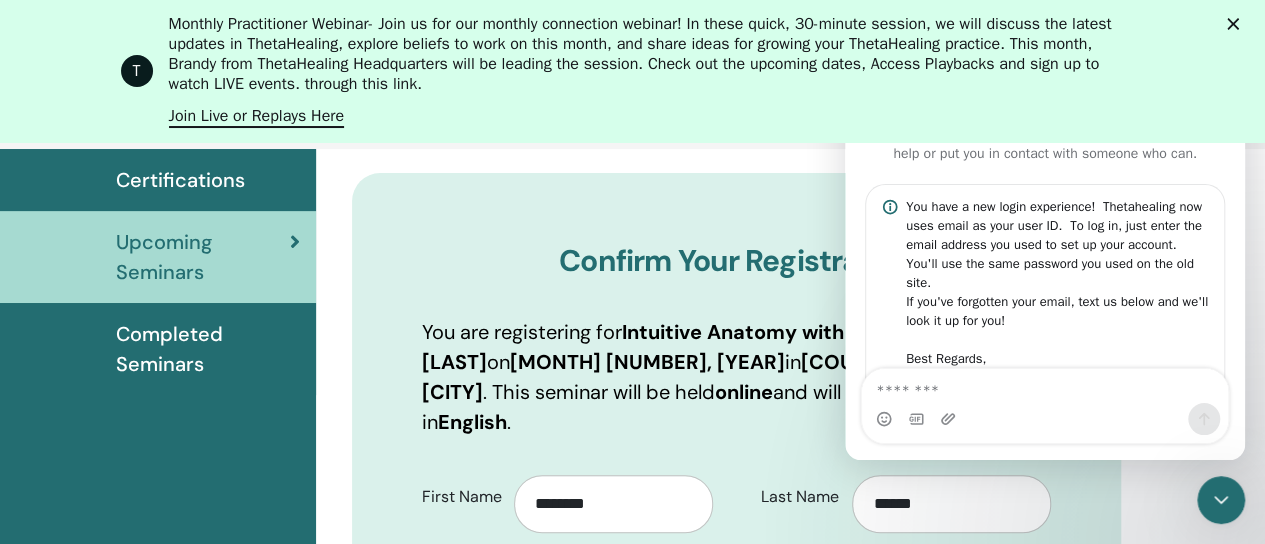 click on "T Monthly Practitioner Webinar  - Join us for our monthly connection webinar! In these quick, 30-minute session, we will discuss the latest updates in ThetaHealing, explore beliefs to work on this month, and share ideas for growing your ThetaHealing practice. This month, Brandy from ThetaHealing Headquarters will be leading the session. Check out the upcoming dates, Access Playbacks and sign up to watch LIVE events. through this link. Join Live or Replays Here" at bounding box center (632, 71) 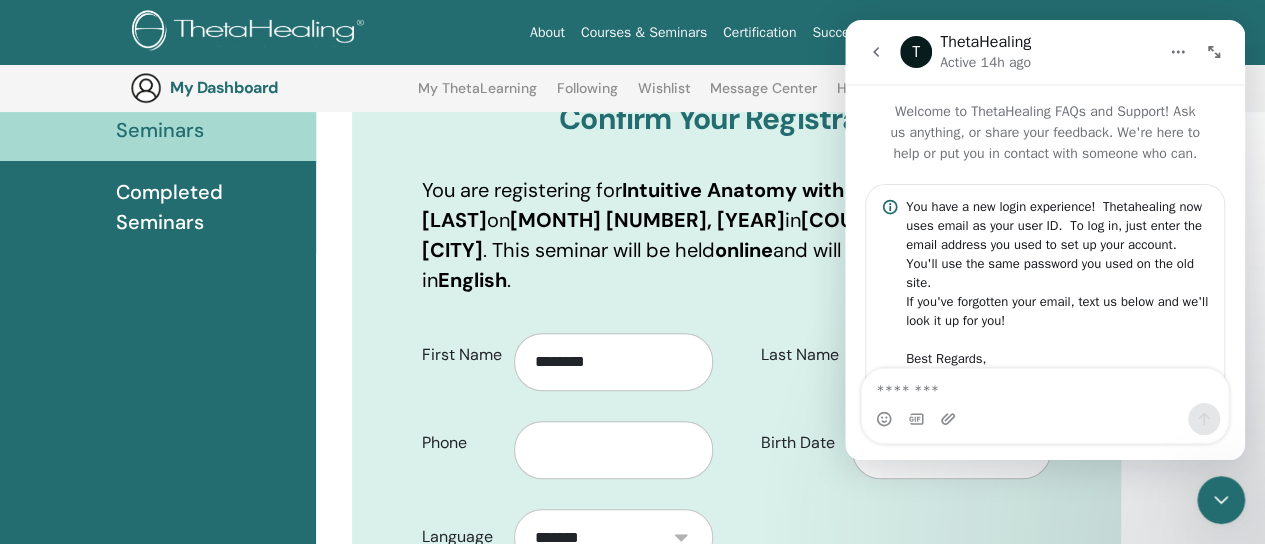 click 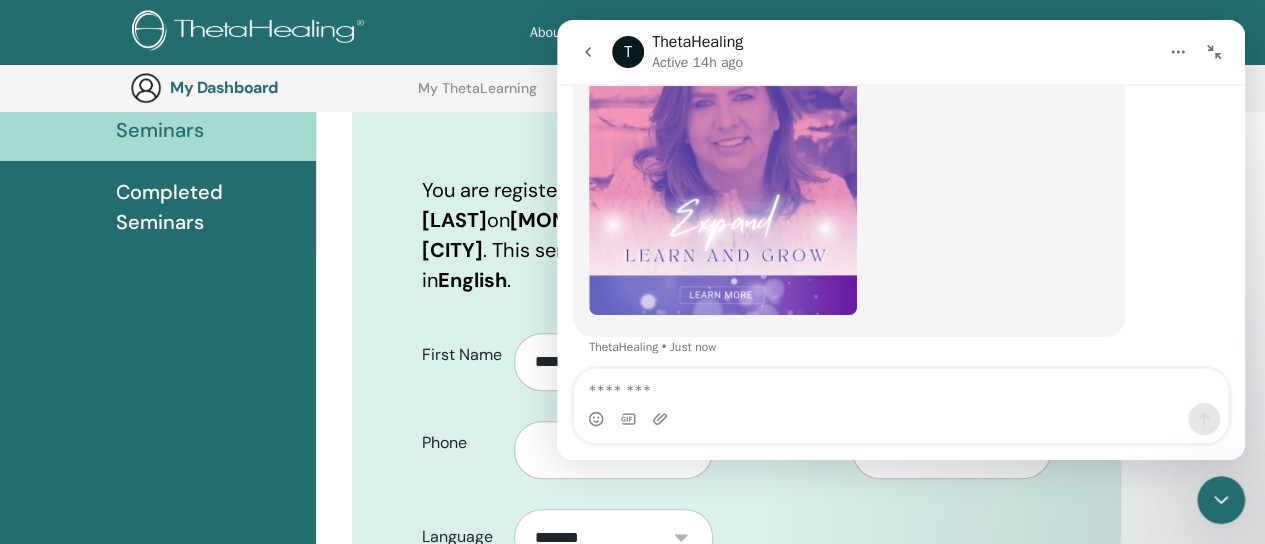 scroll, scrollTop: 938, scrollLeft: 0, axis: vertical 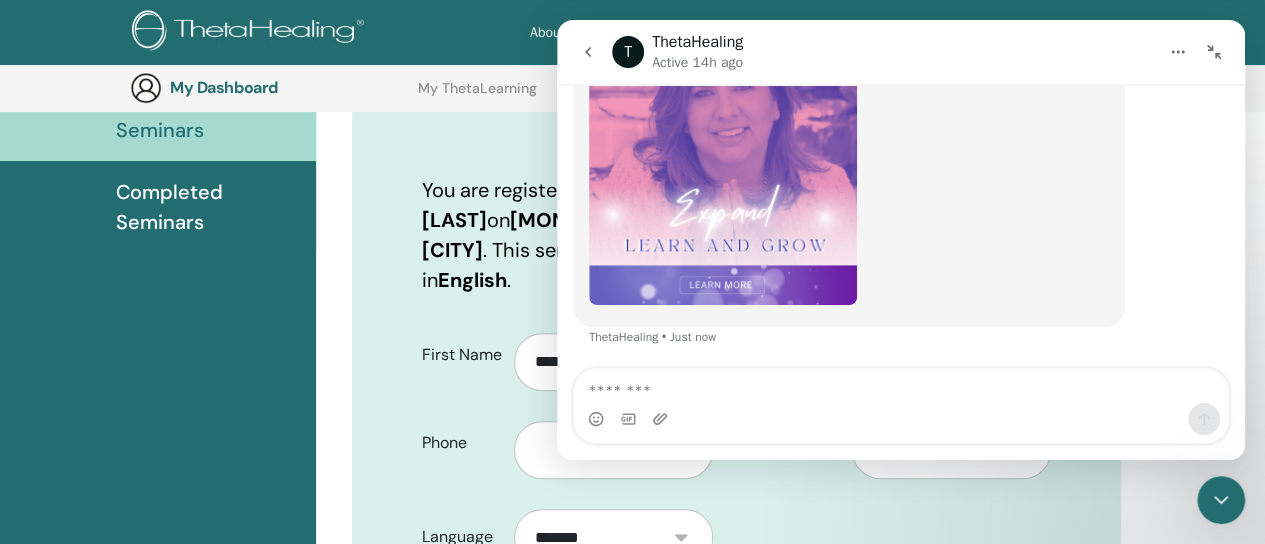 click 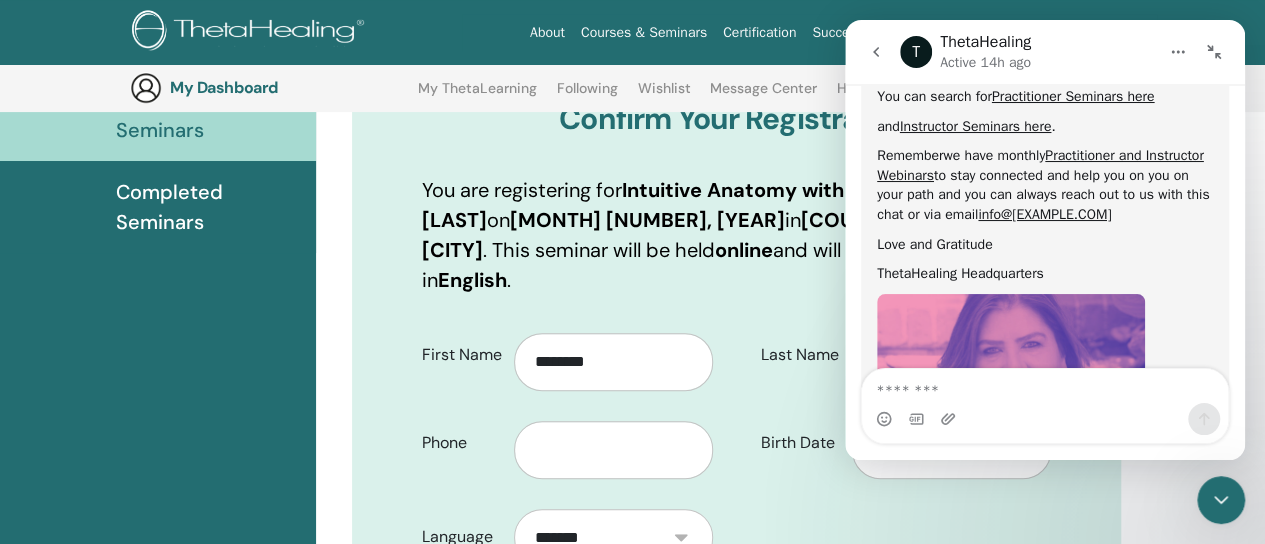 scroll, scrollTop: 0, scrollLeft: 0, axis: both 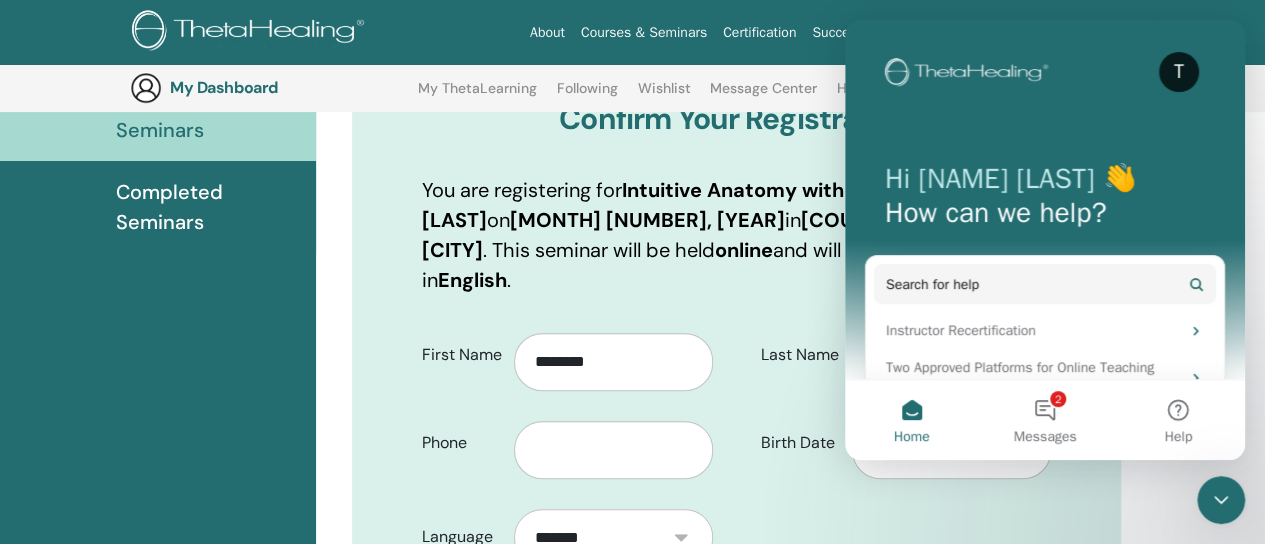 click on "You are registering for  Intuitive Anatomy with Dr. Allison  Snowden   on  July 21, 2025  in  United States of America, Florida, Miami Beach .
This seminar will be held  online
and will be provided in  English ." at bounding box center (736, 235) 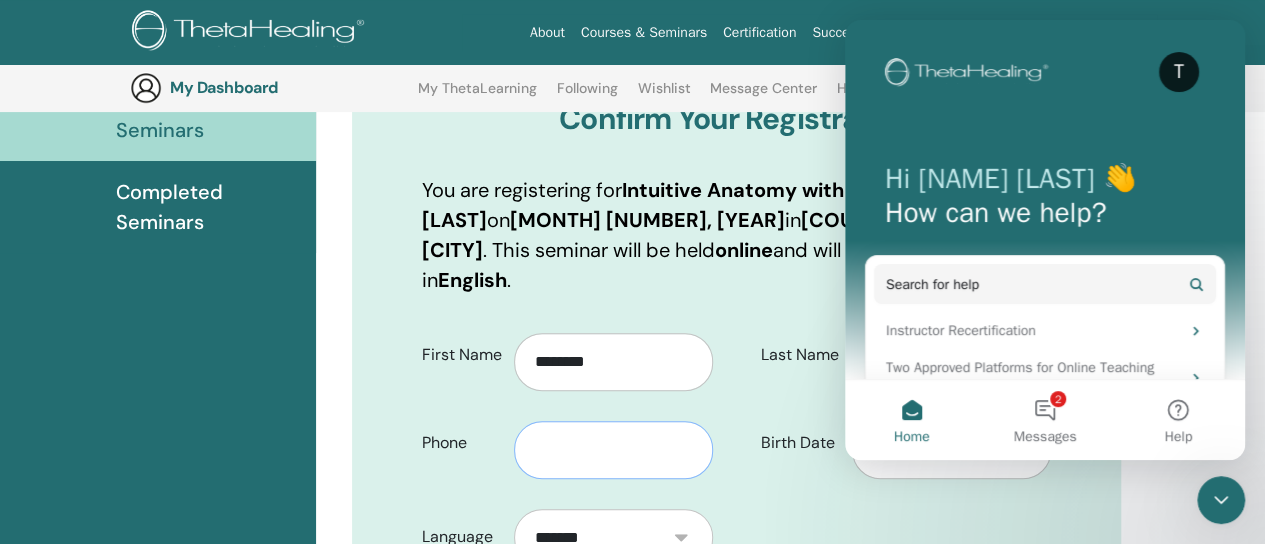 click at bounding box center [613, 450] 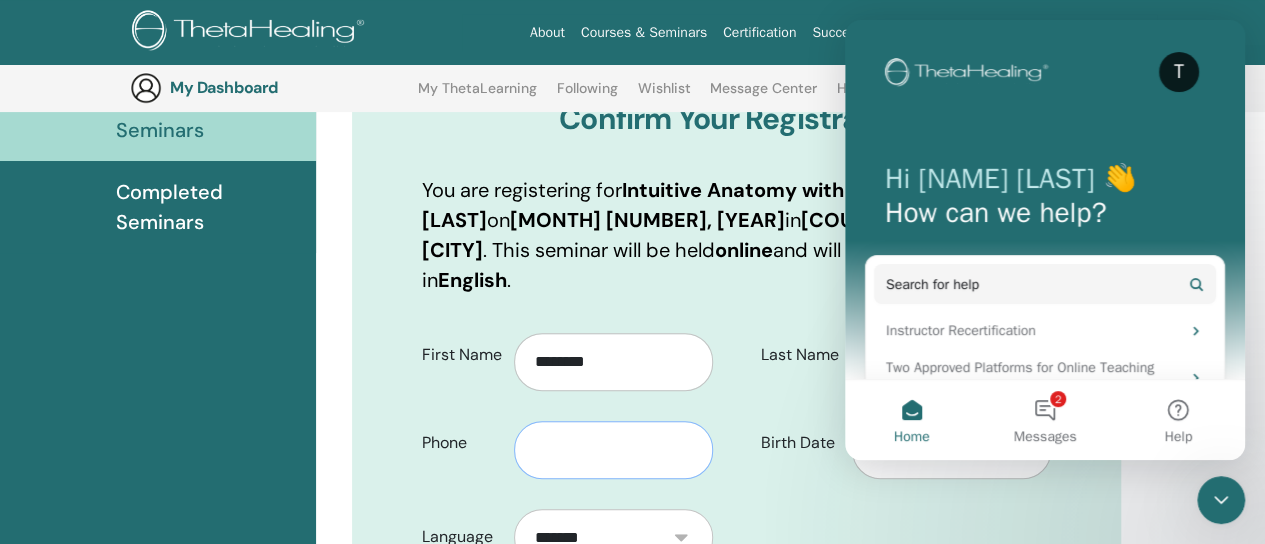 type on "**********" 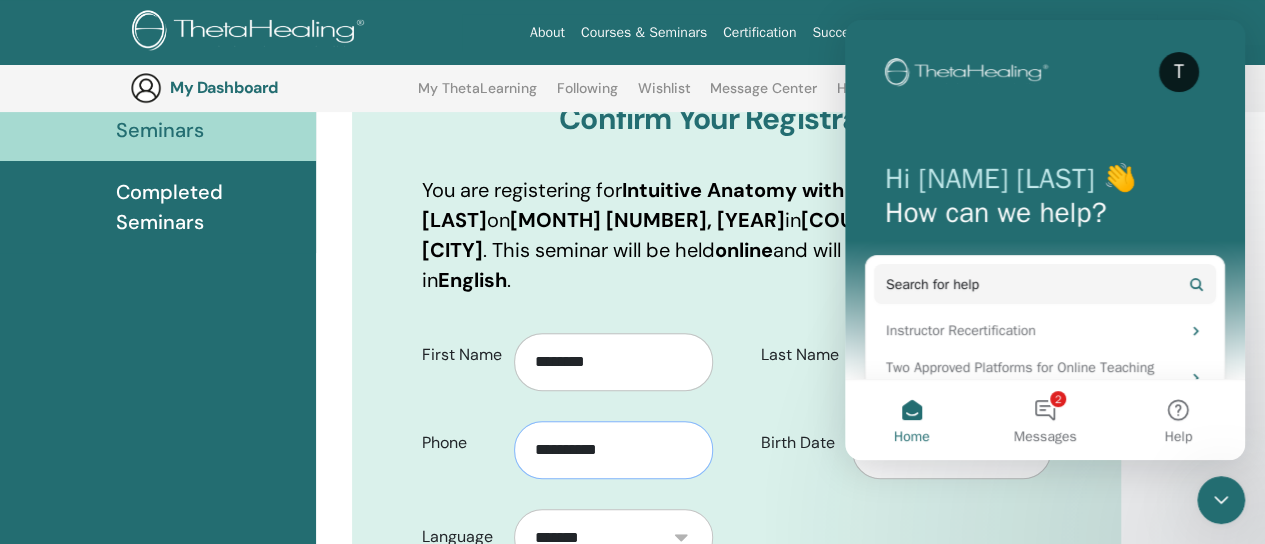 type on "**********" 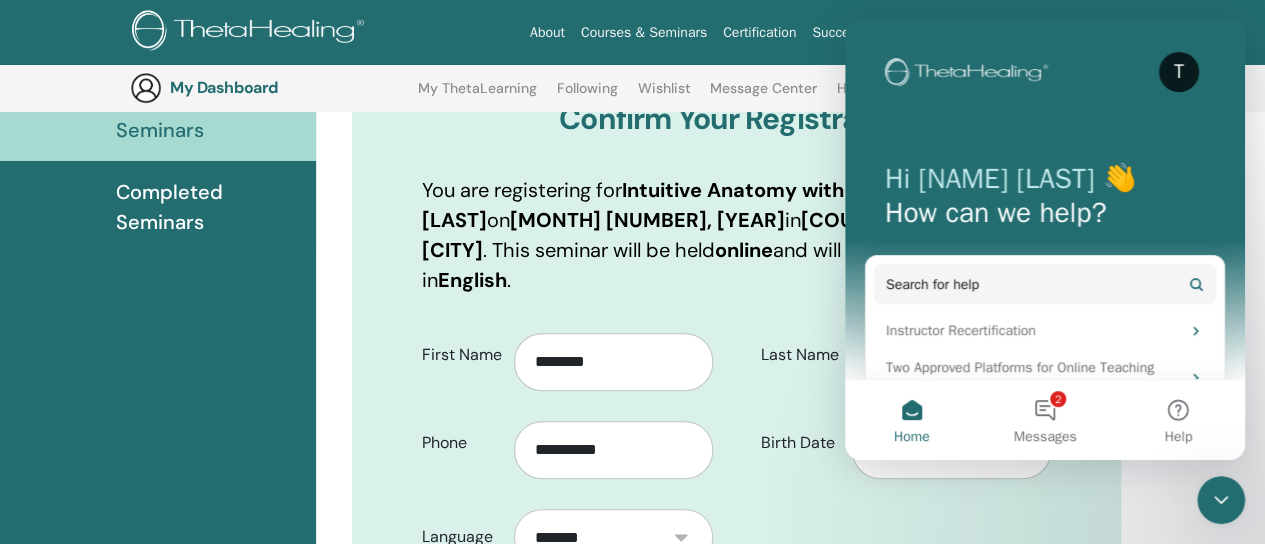 type on "****" 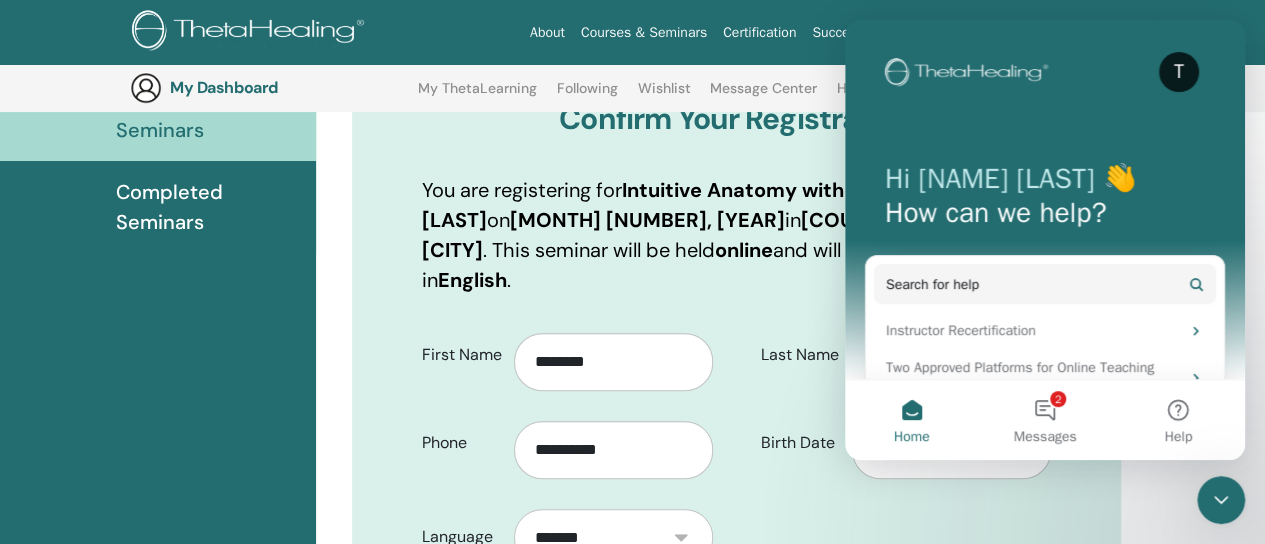 select on "***" 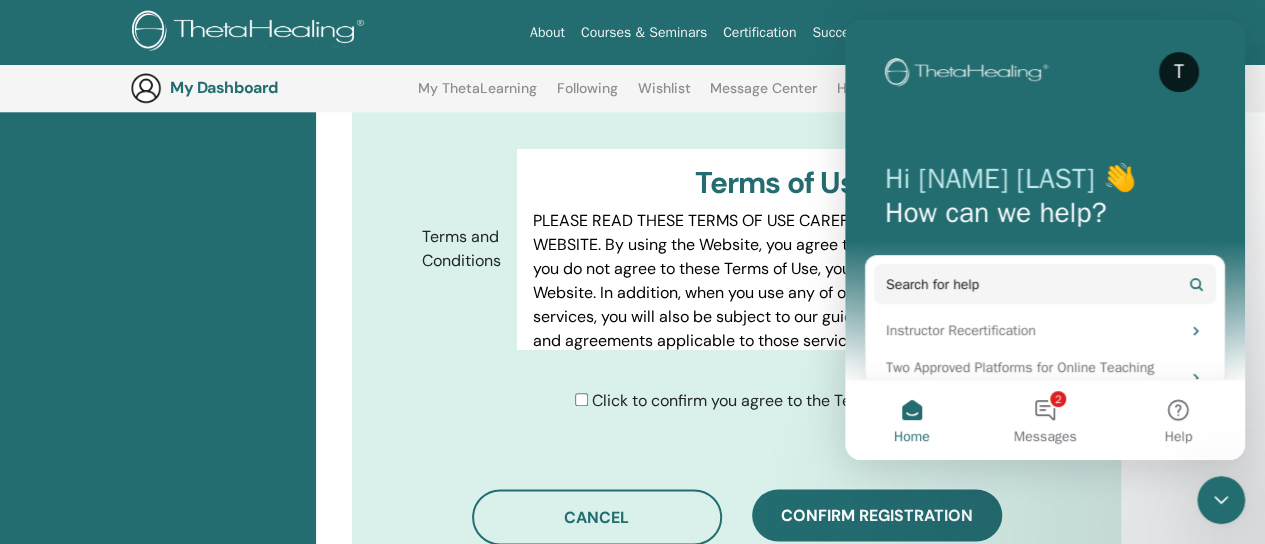 scroll, scrollTop: 1063, scrollLeft: 0, axis: vertical 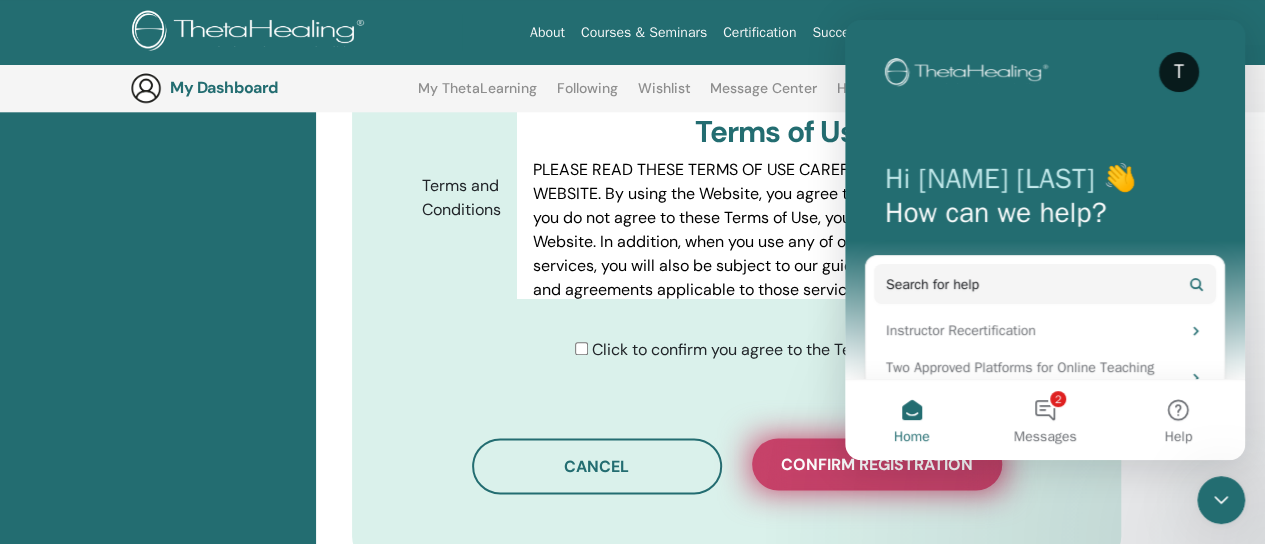 click on "Confirm registration" at bounding box center (877, 464) 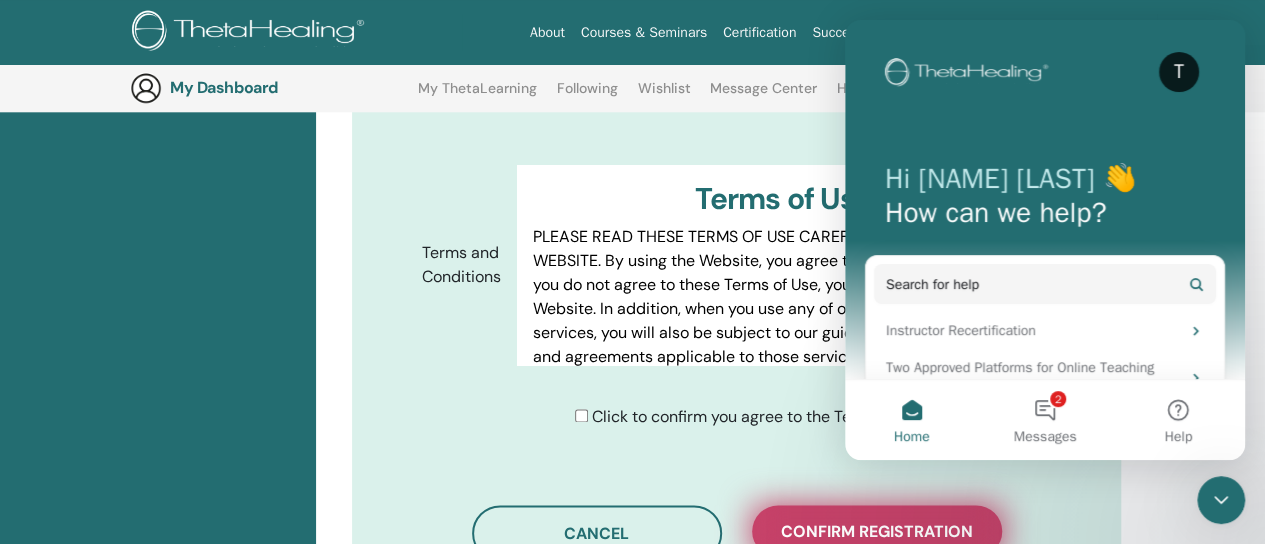 click on "Confirm registration" at bounding box center (877, 531) 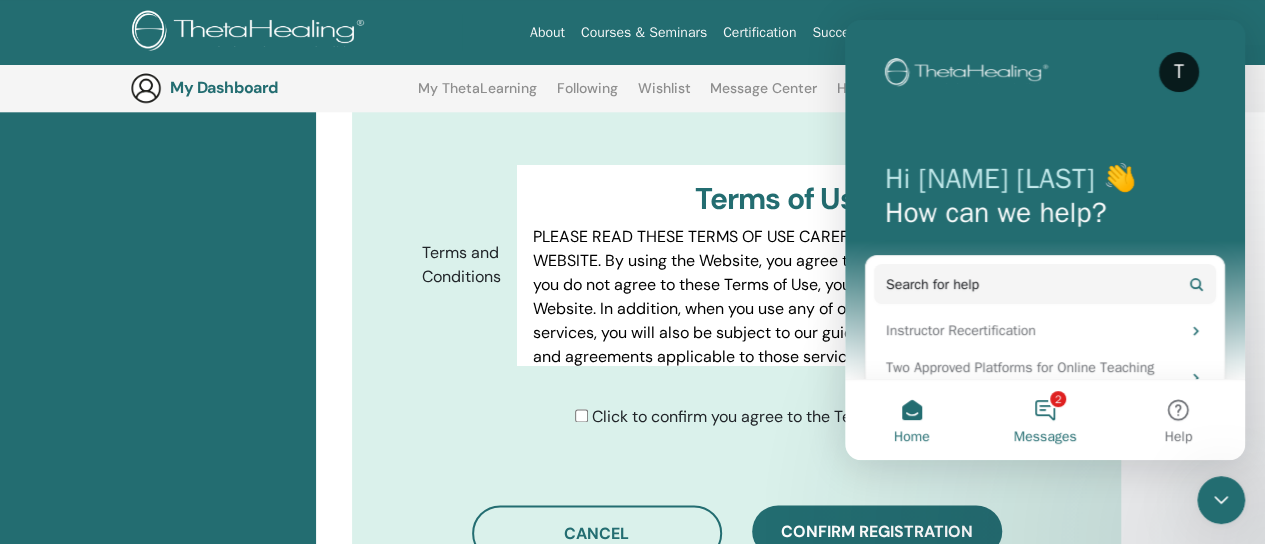 click on "2 Messages" at bounding box center [1044, 420] 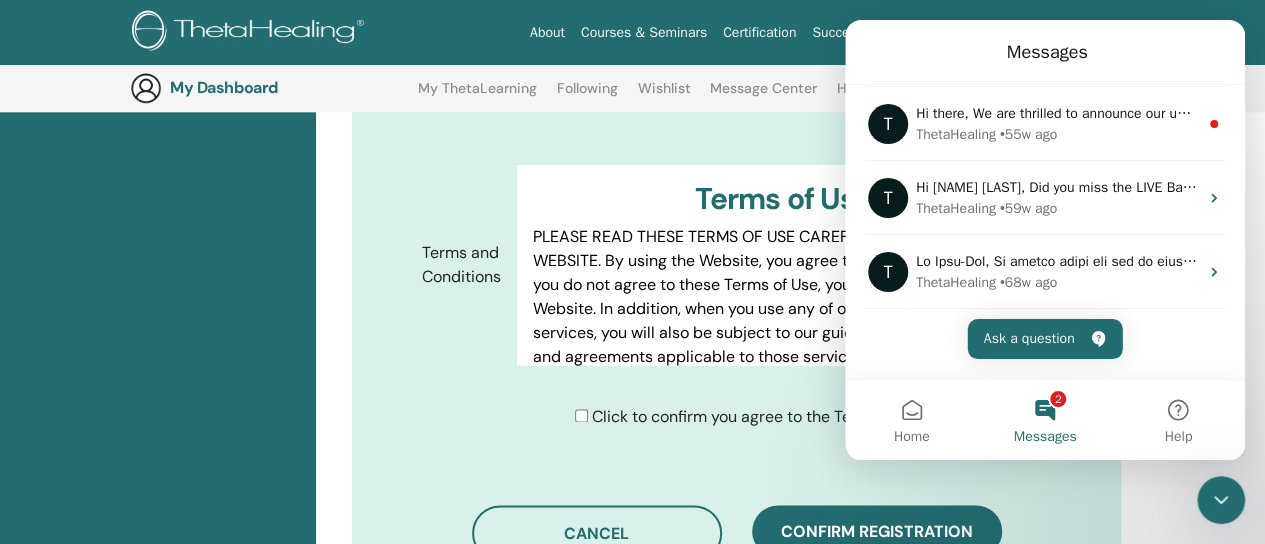 scroll, scrollTop: 155, scrollLeft: 0, axis: vertical 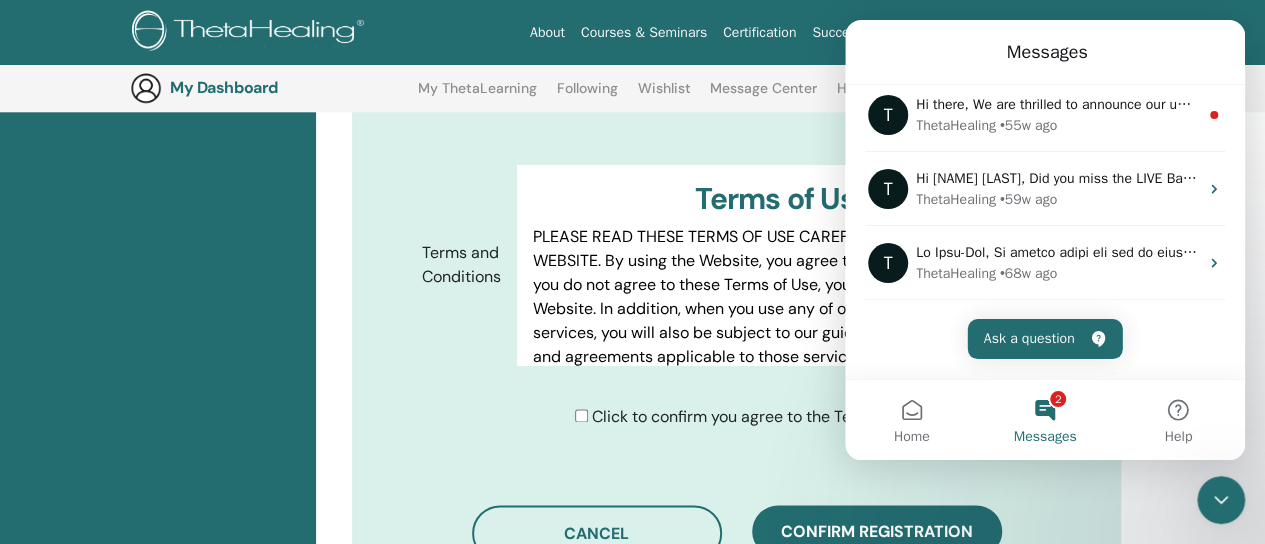 drag, startPoint x: 1236, startPoint y: 240, endPoint x: 2090, endPoint y: 377, distance: 864.91907 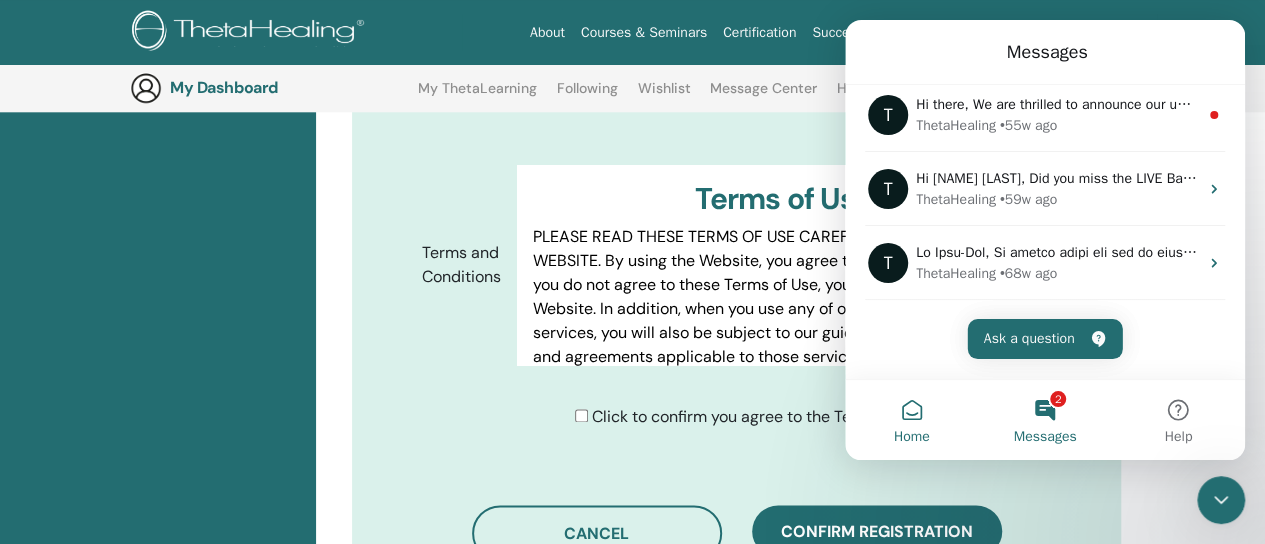 click on "Home" at bounding box center [911, 420] 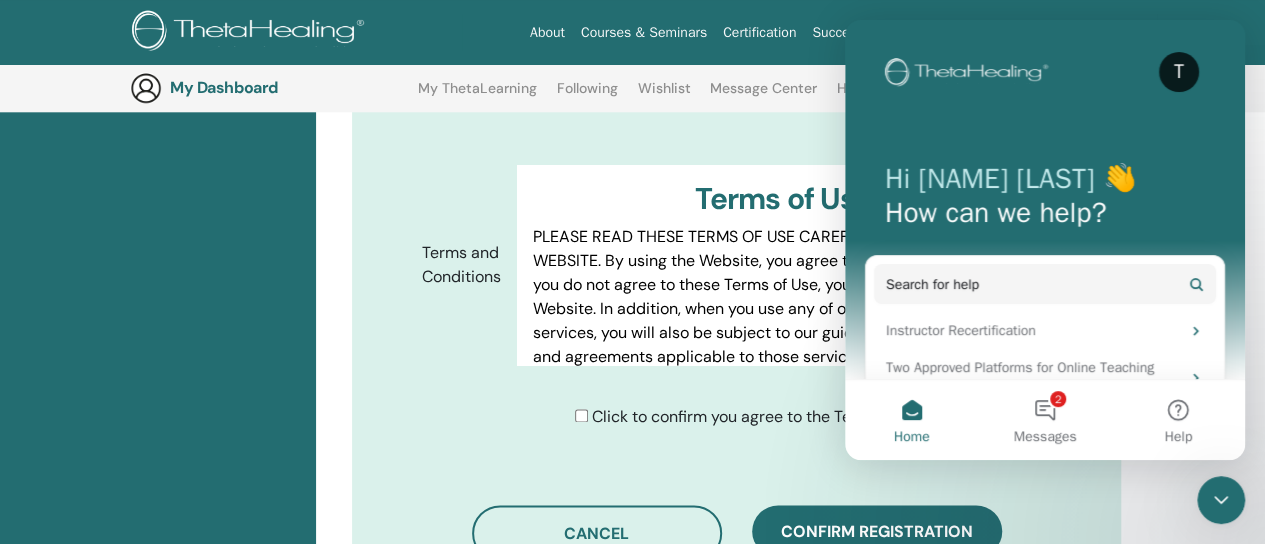 click on "T" at bounding box center (1179, 72) 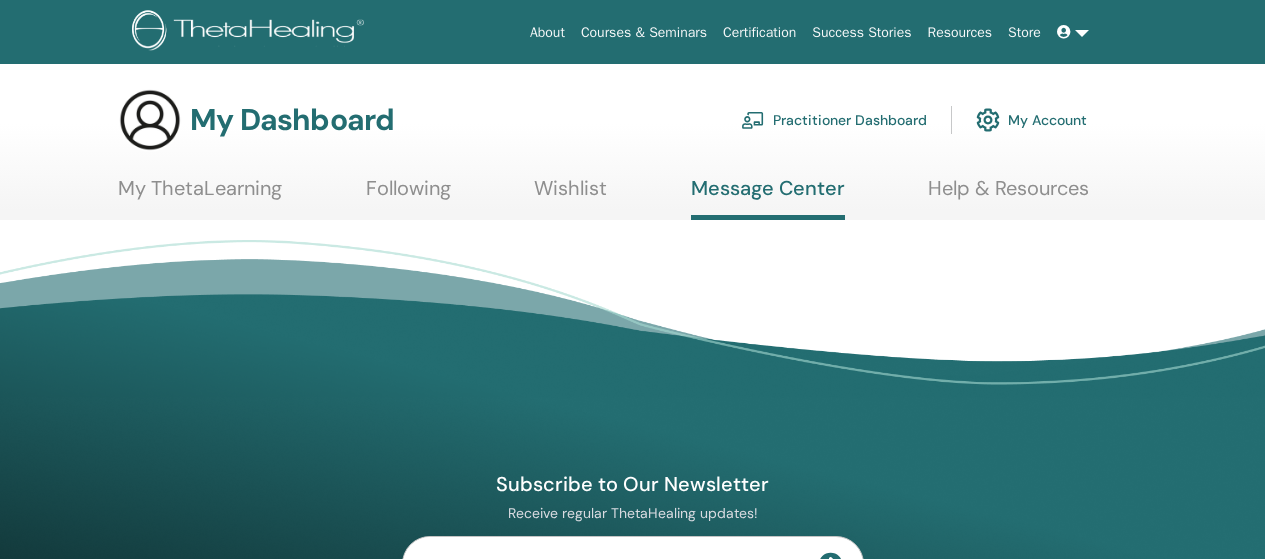 scroll, scrollTop: 0, scrollLeft: 0, axis: both 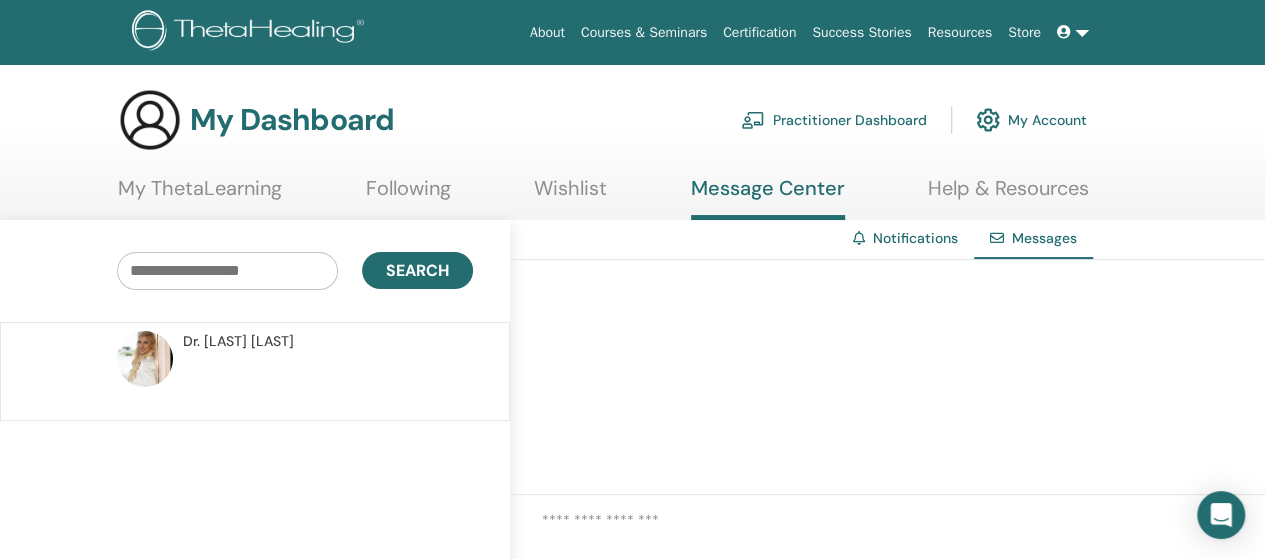 click on "My ThetaLearning" at bounding box center (200, 195) 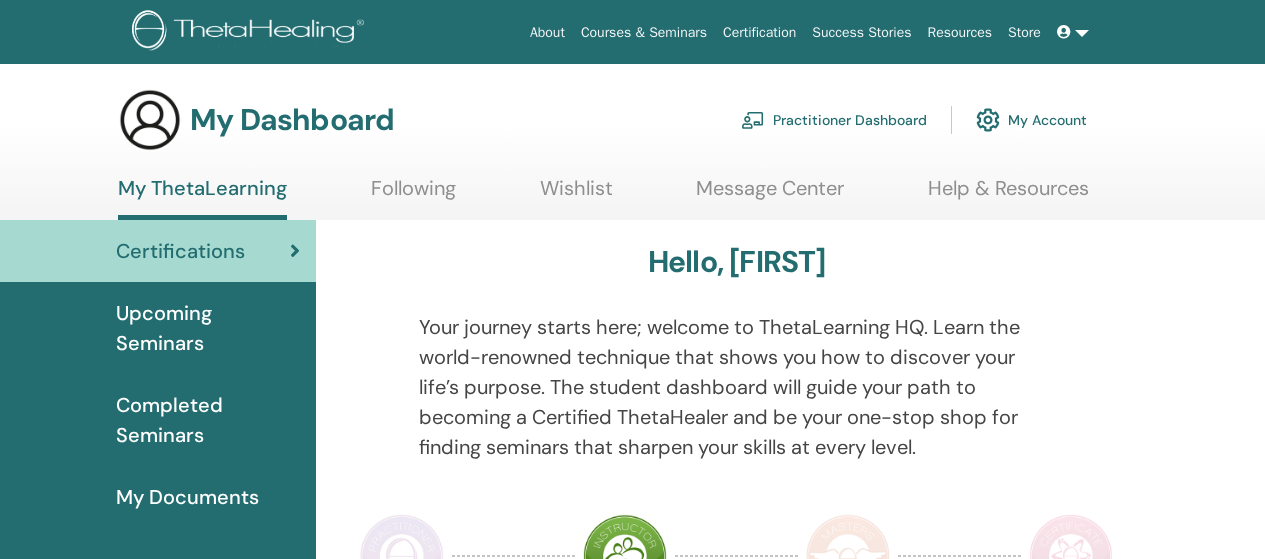 scroll, scrollTop: 0, scrollLeft: 0, axis: both 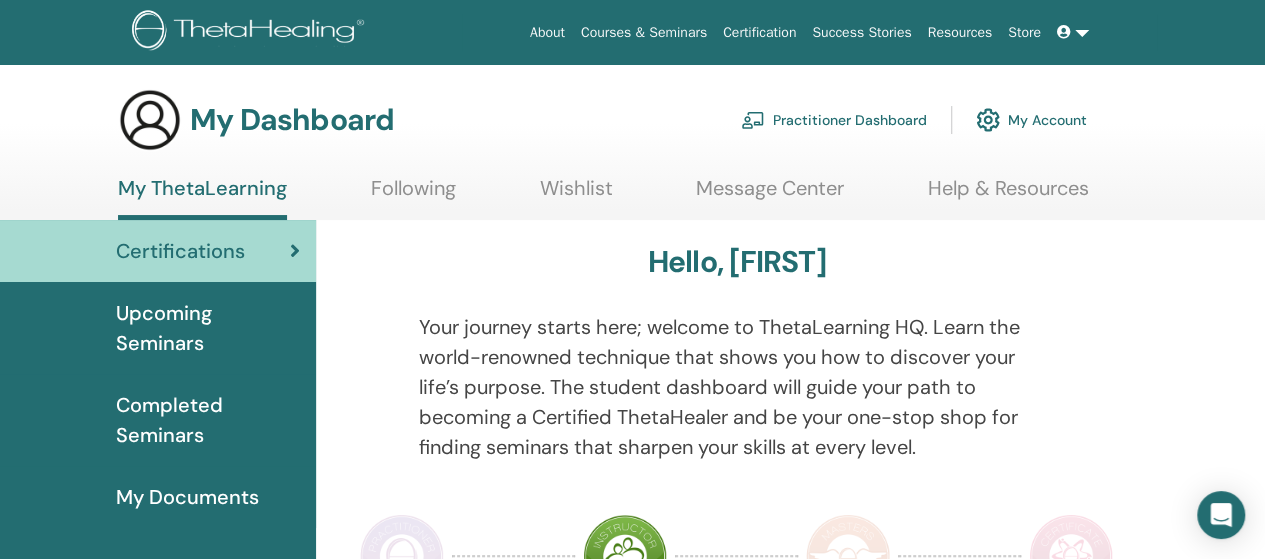 click on "Upcoming Seminars" at bounding box center (208, 328) 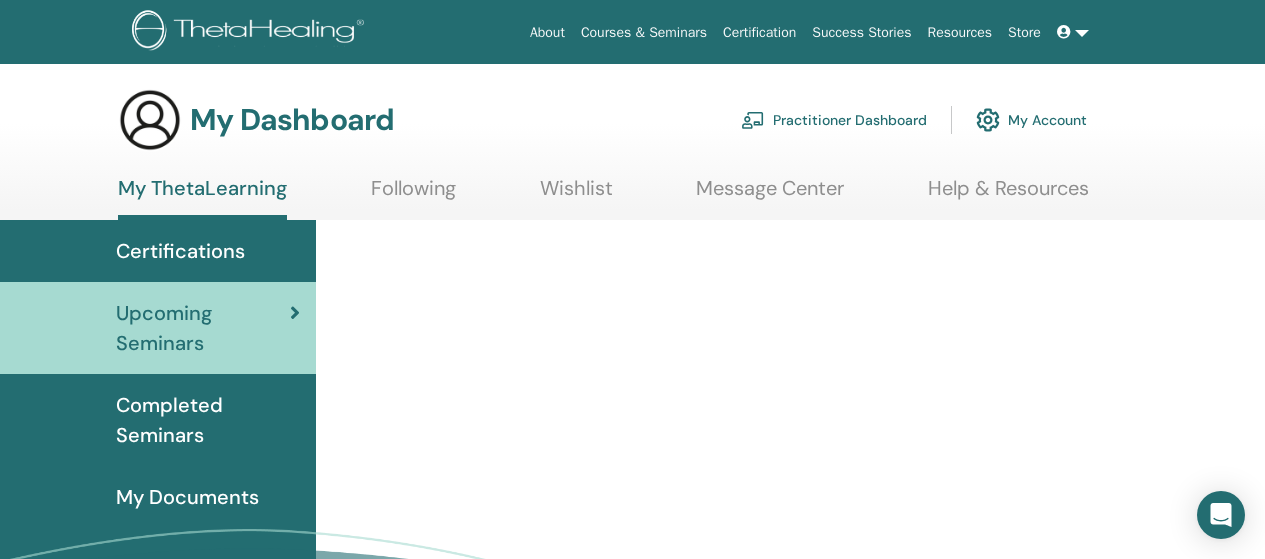scroll, scrollTop: 0, scrollLeft: 0, axis: both 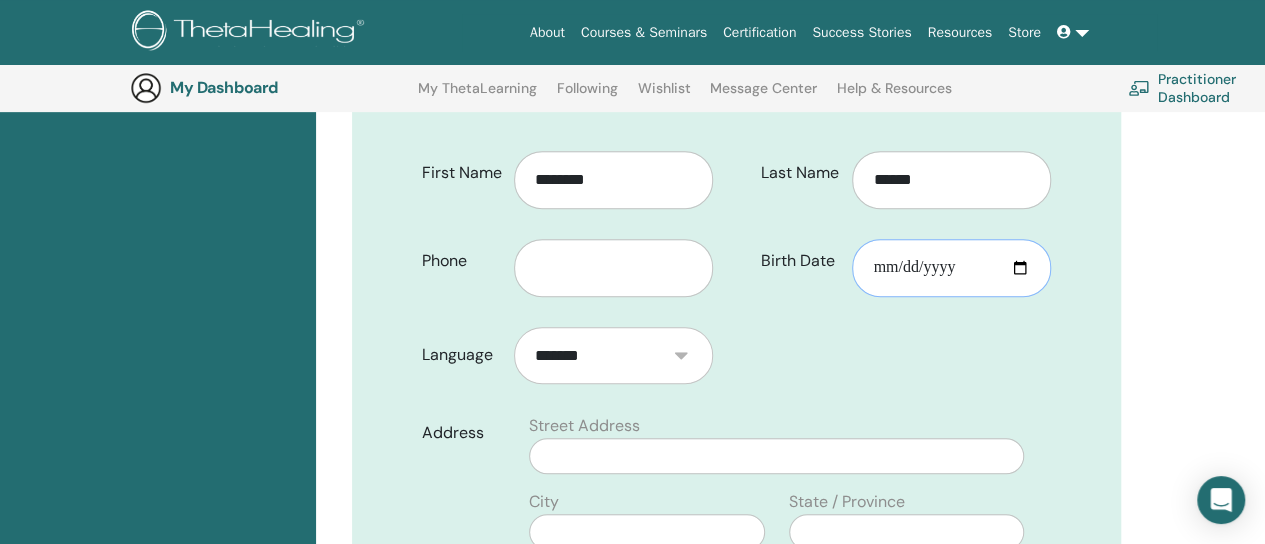 click on "Birth Date" at bounding box center (951, 268) 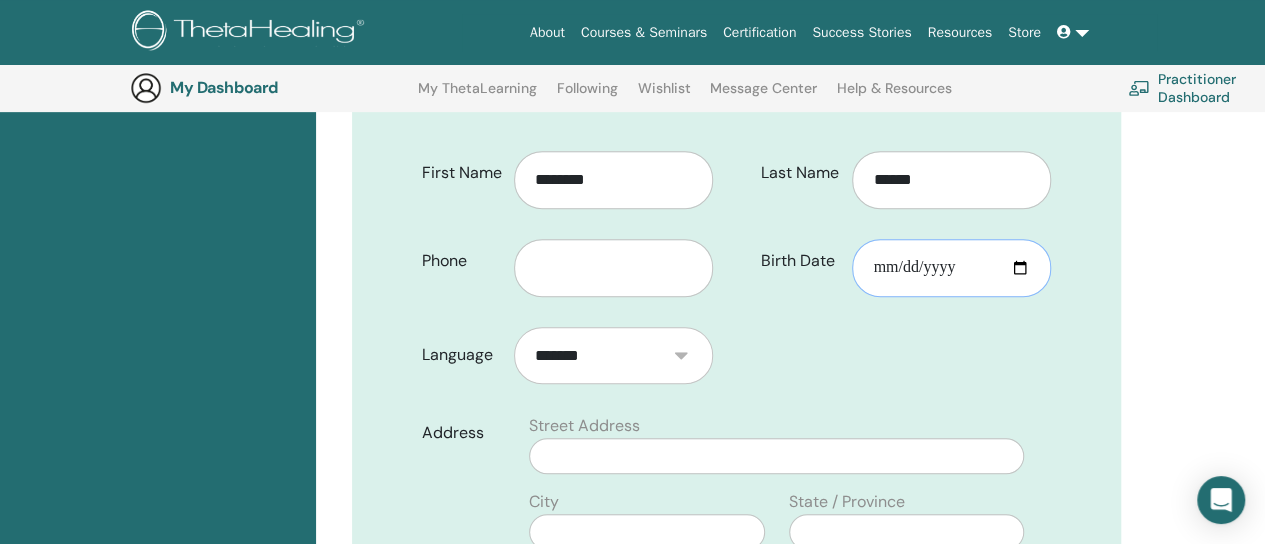 type on "**********" 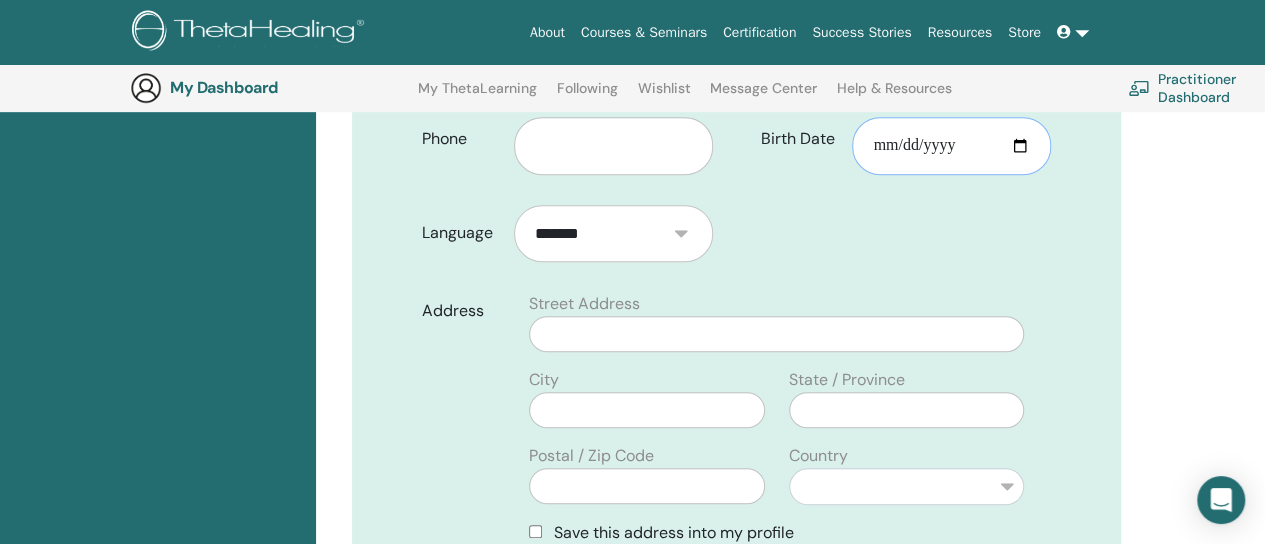 scroll, scrollTop: 584, scrollLeft: 0, axis: vertical 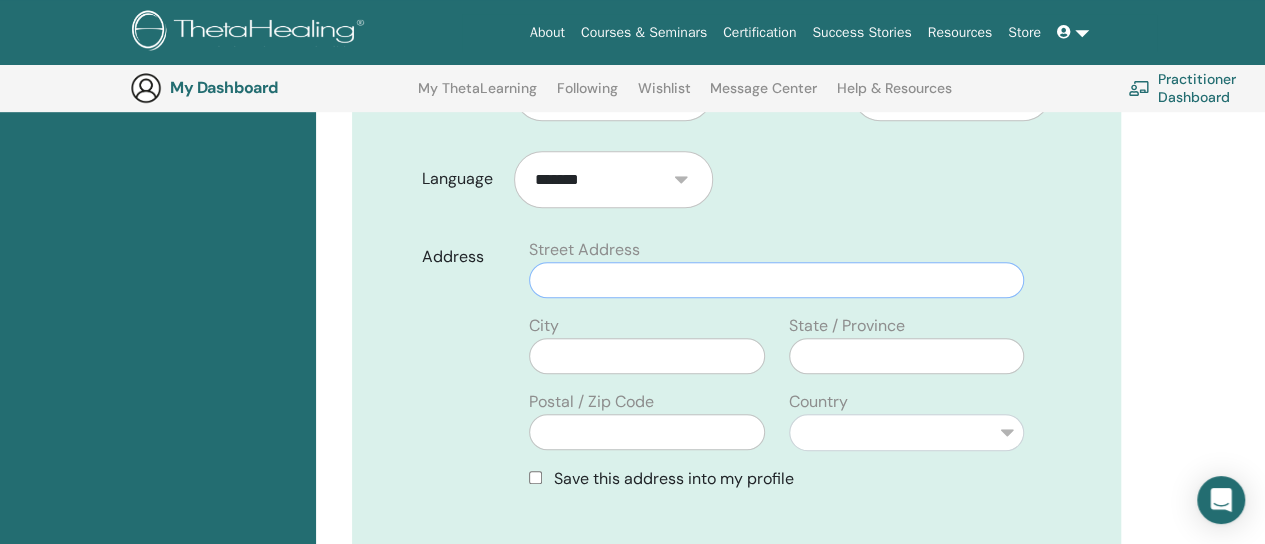 click at bounding box center (776, 280) 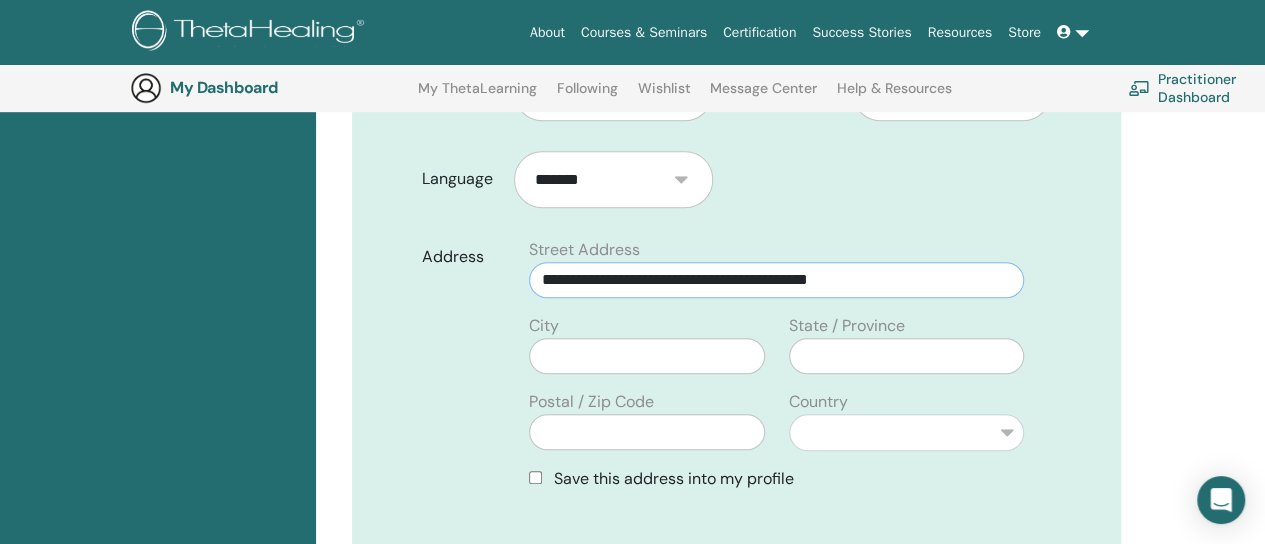 type on "**********" 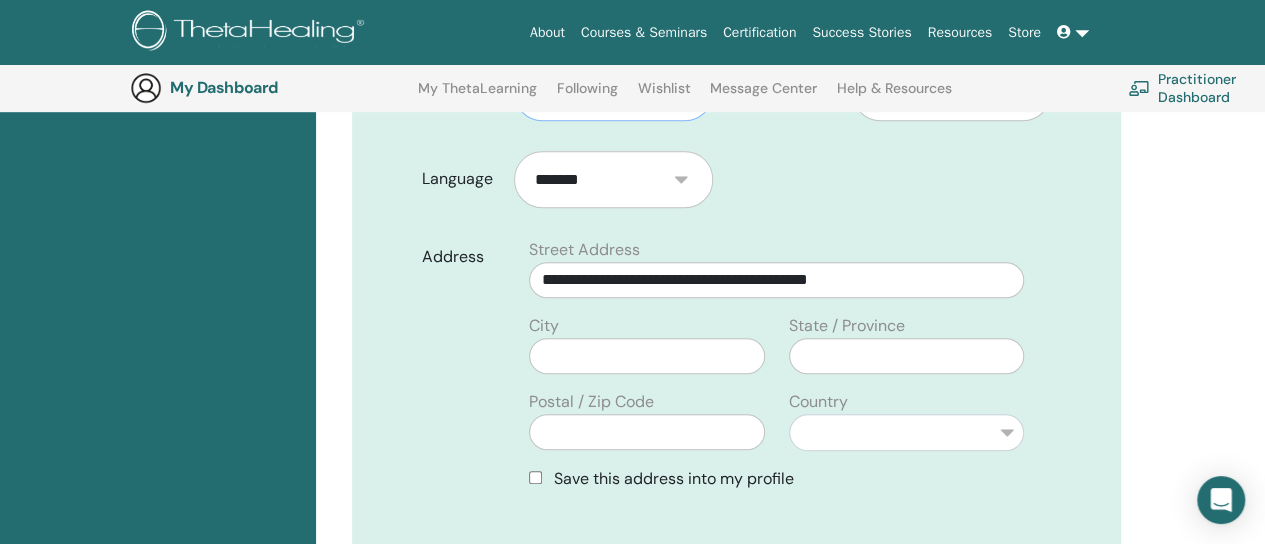 type on "**********" 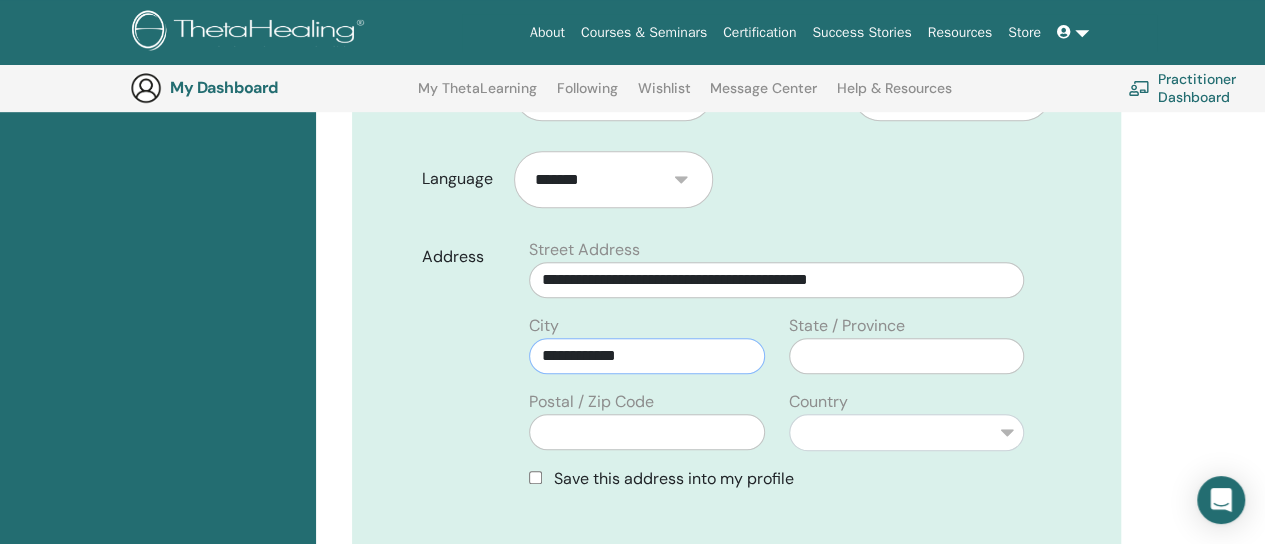 type on "****" 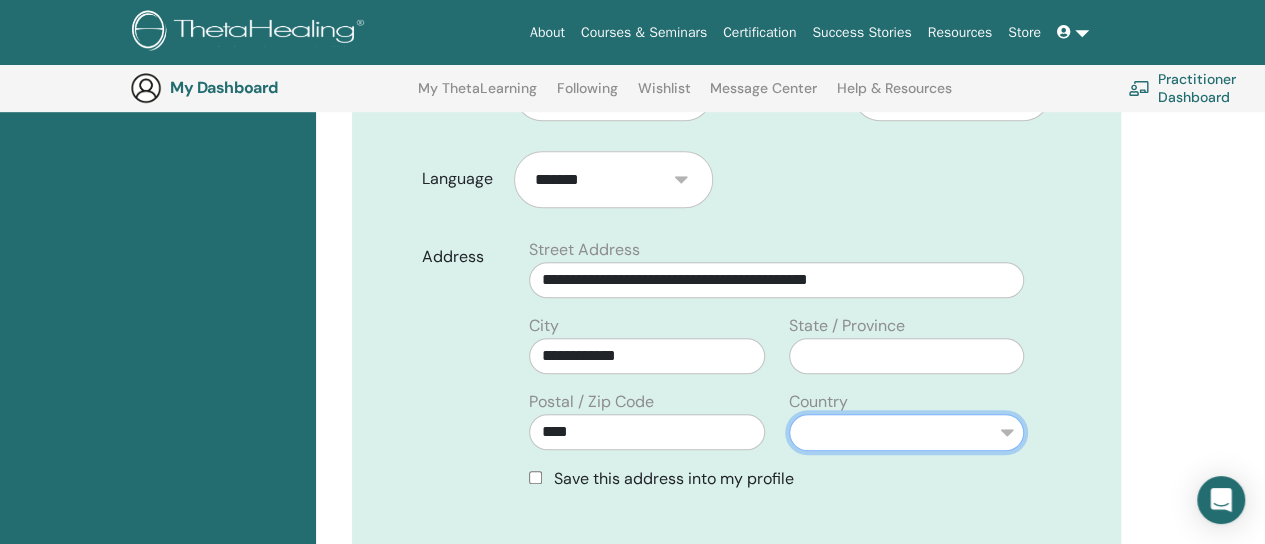 select on "***" 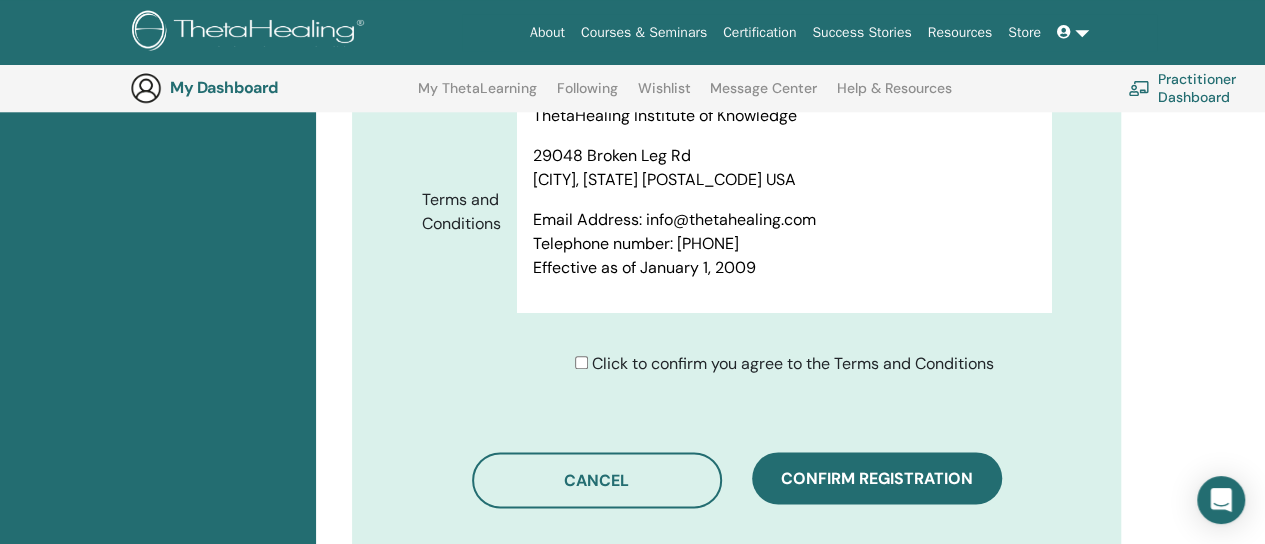 scroll, scrollTop: 1080, scrollLeft: 0, axis: vertical 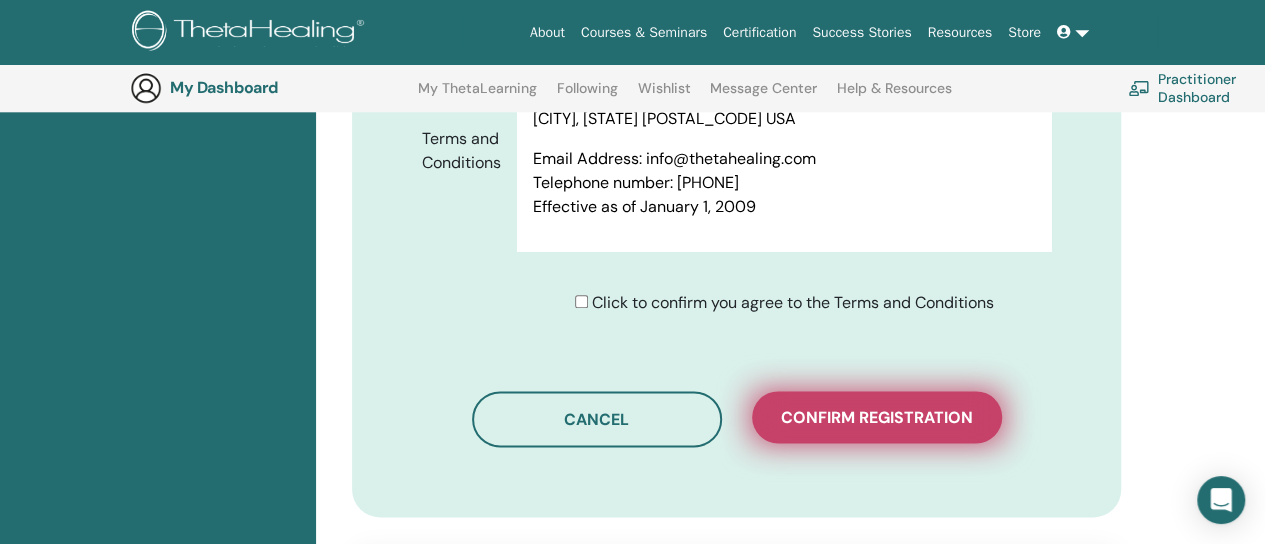click on "Confirm registration" at bounding box center [877, 417] 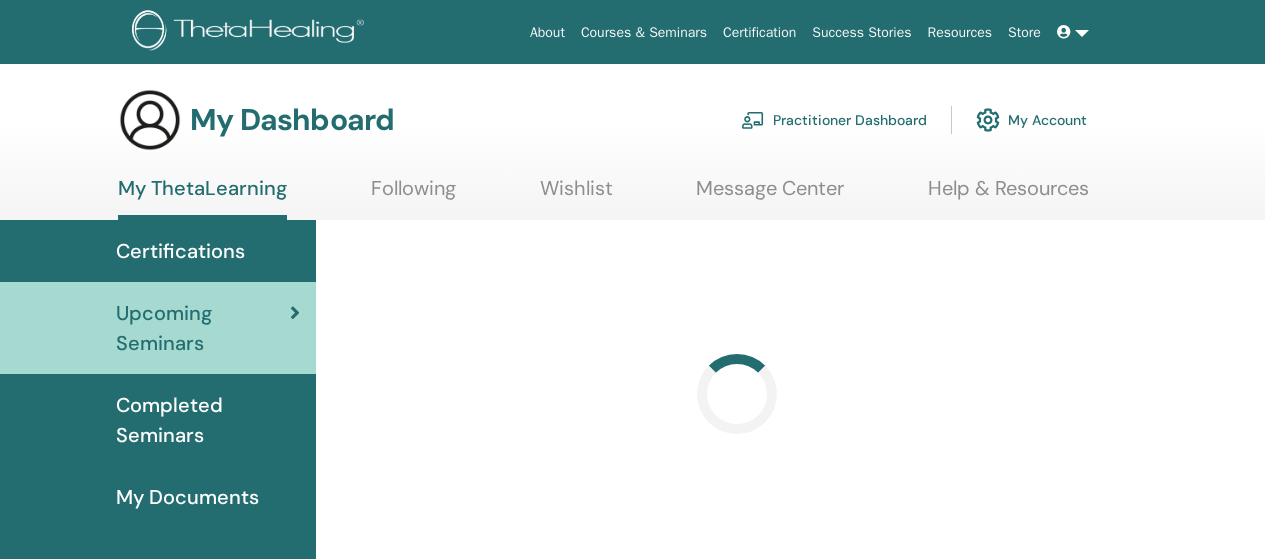 scroll, scrollTop: 0, scrollLeft: 0, axis: both 